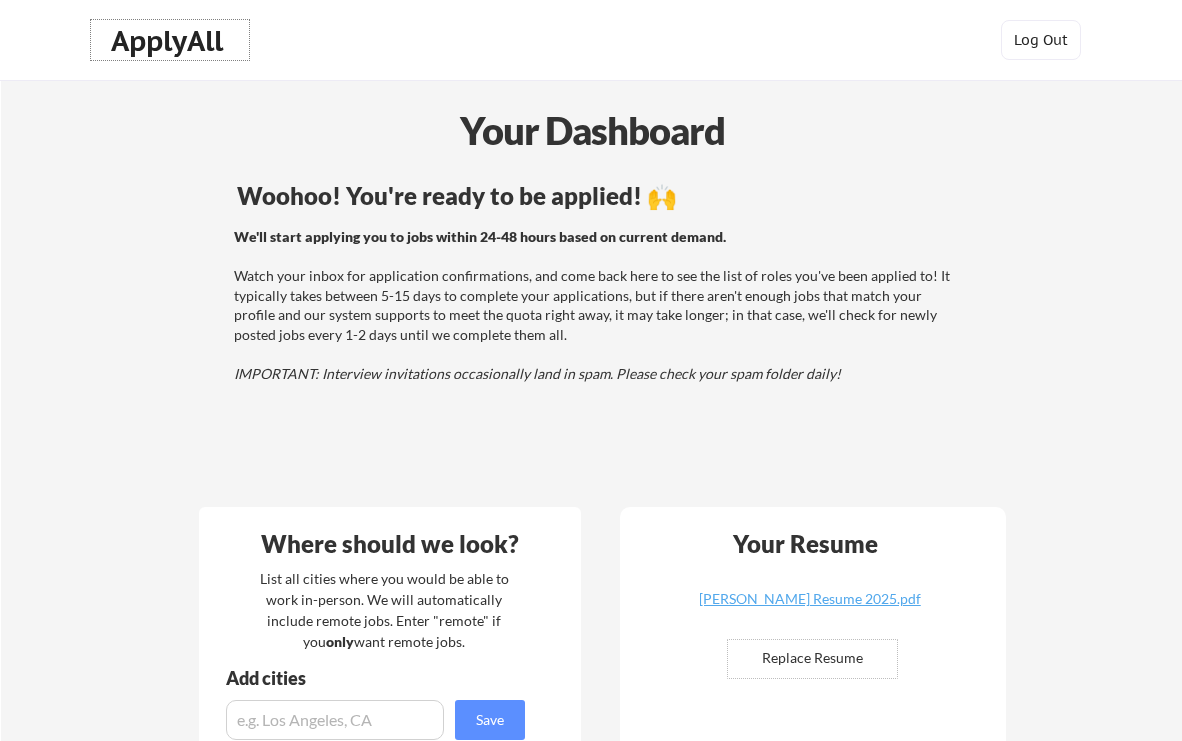 scroll, scrollTop: 0, scrollLeft: 0, axis: both 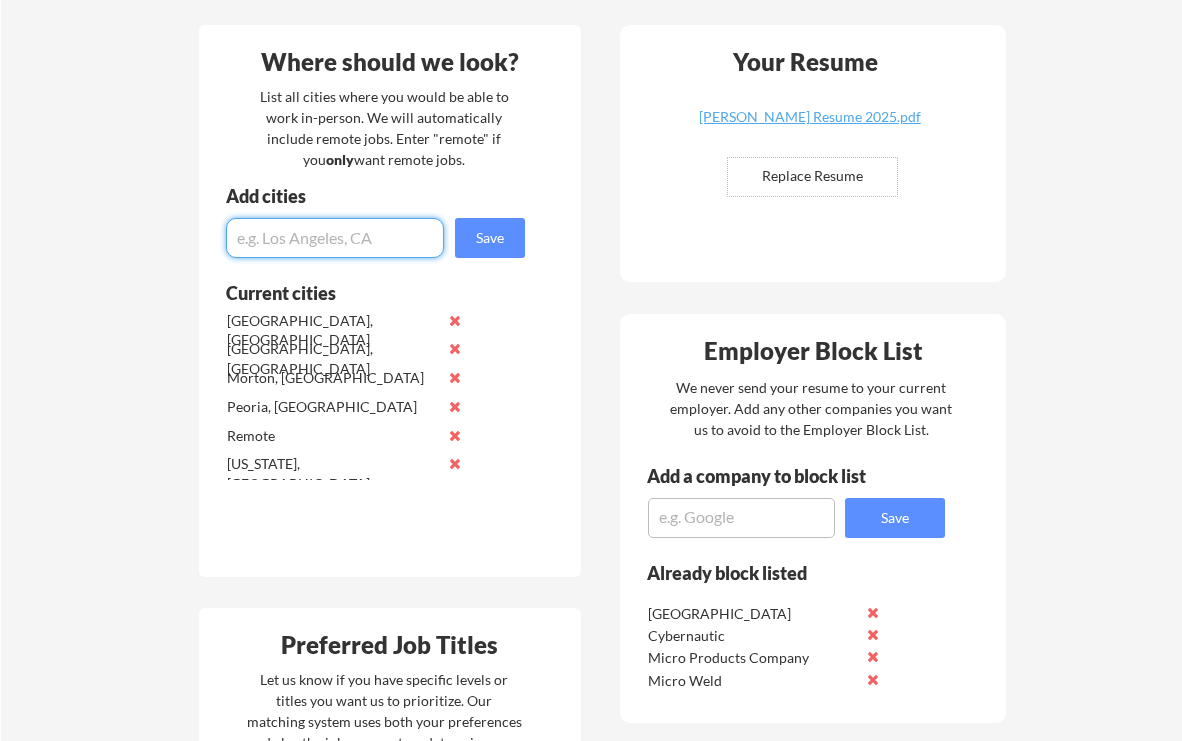 click at bounding box center (335, 238) 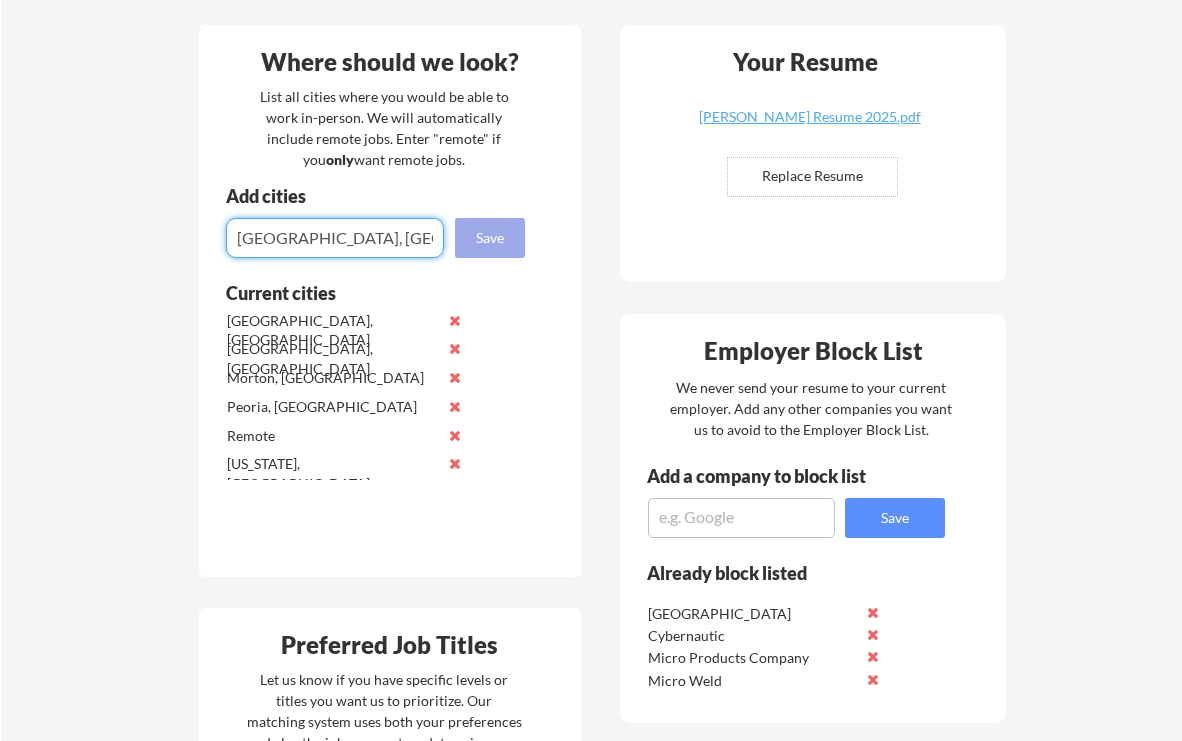 type on "Brentwood, TN" 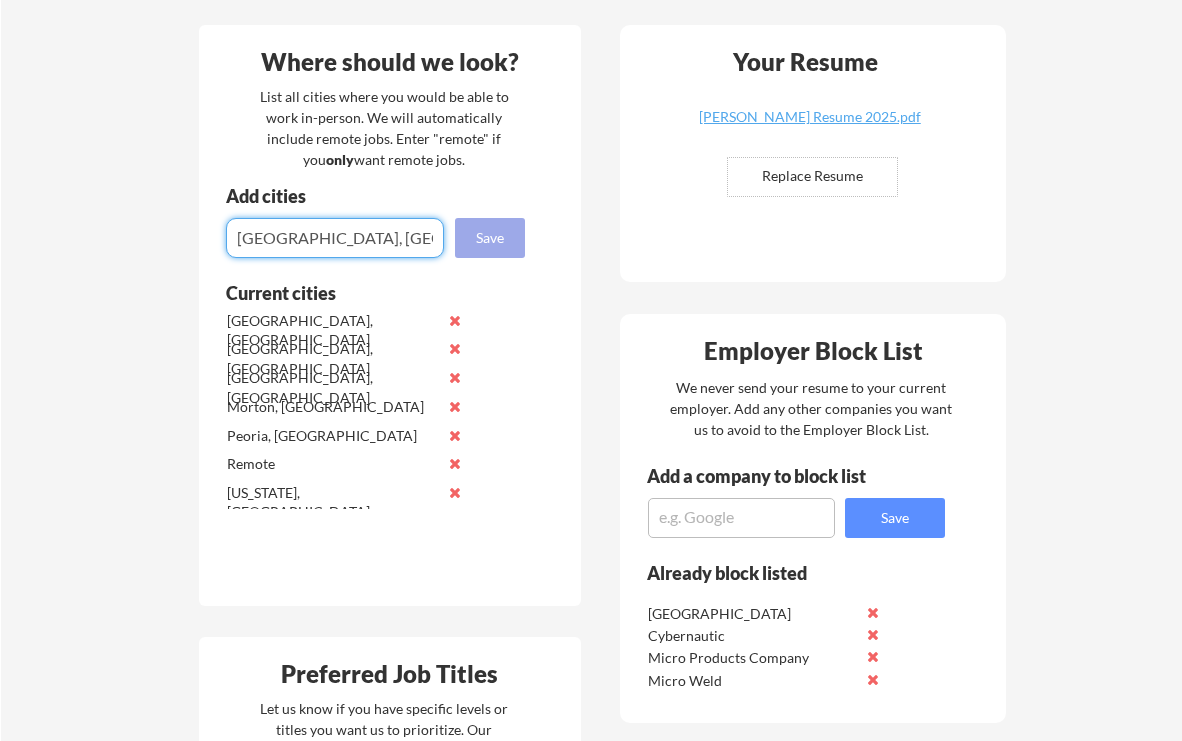 type on "Franklin, TN" 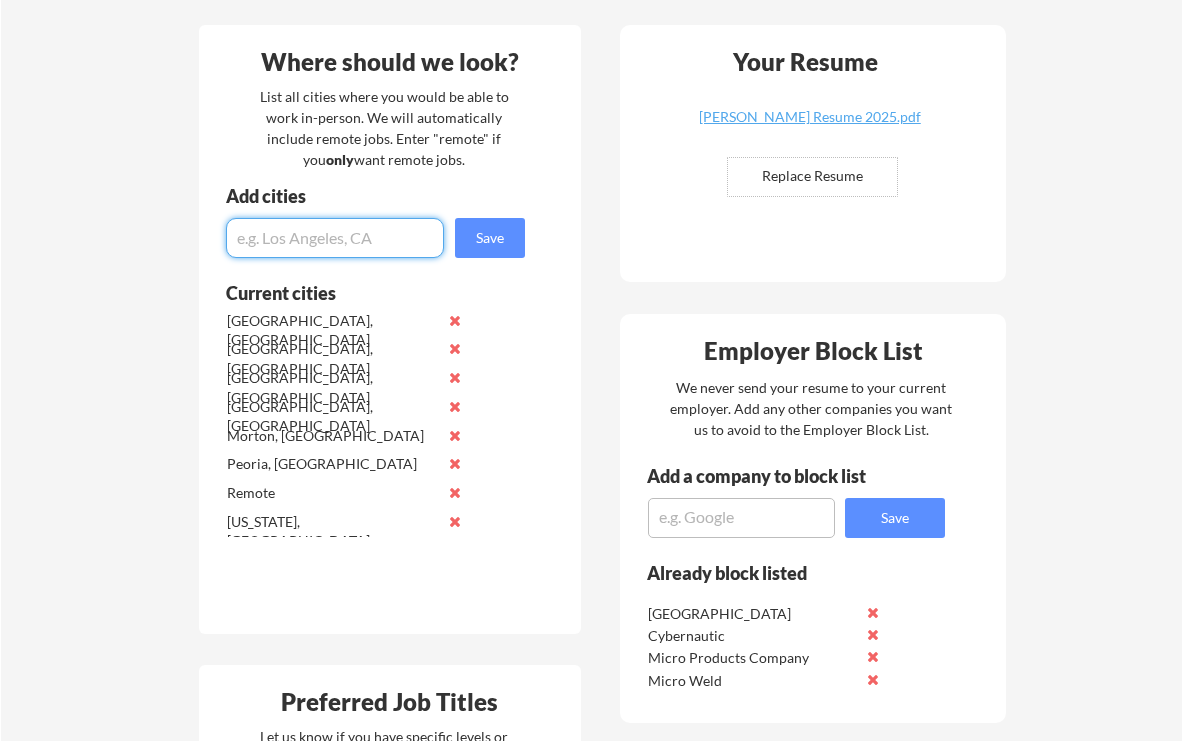 paste on "Greenville, South Carolina" 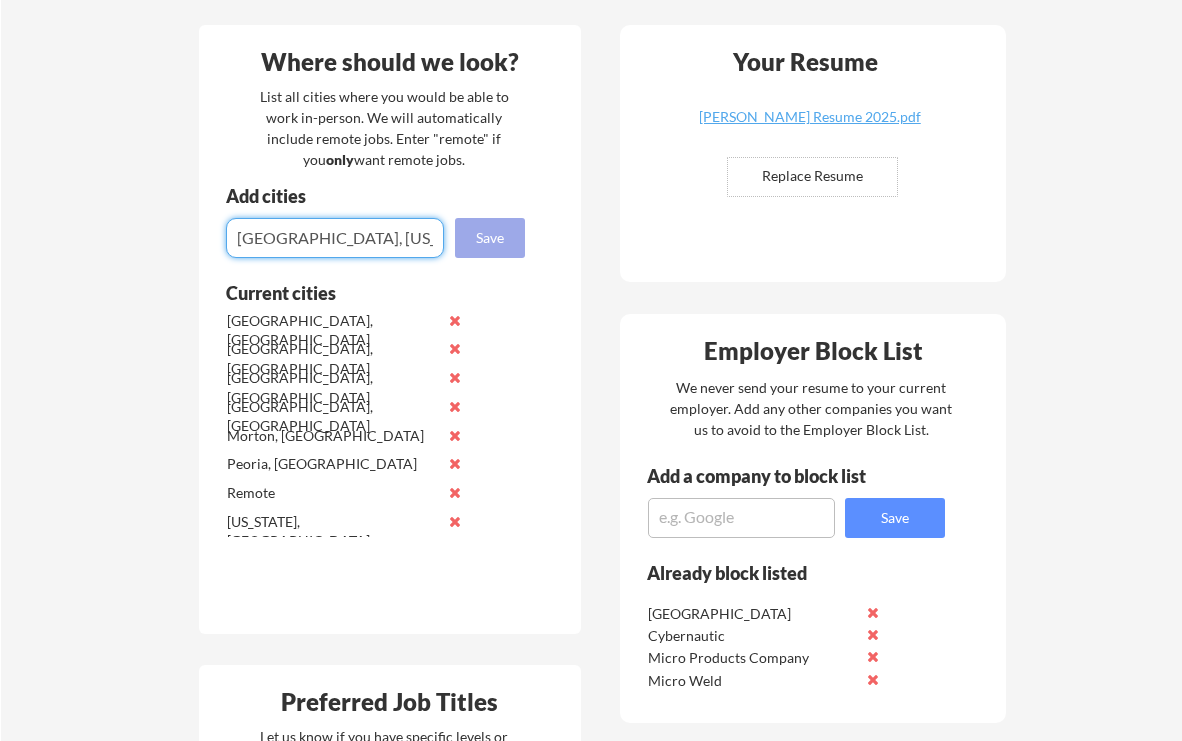 type on "Greenville, South Carolina" 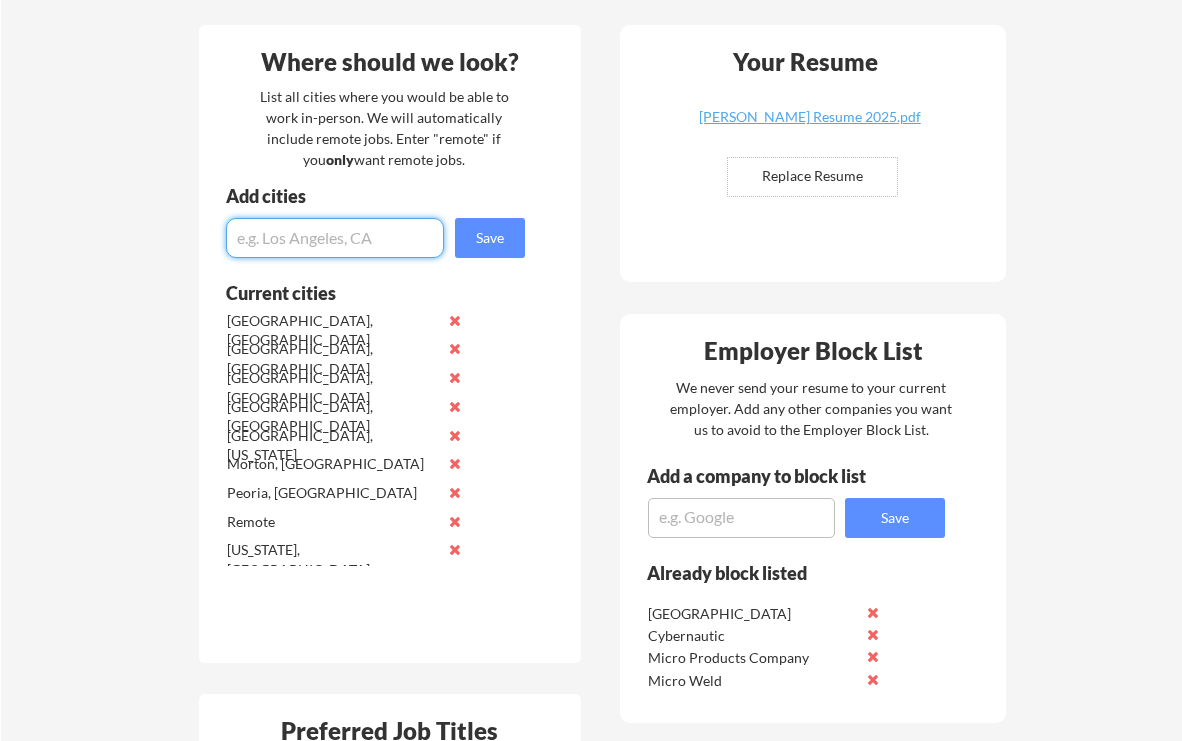 paste on "Fayetteville, Georgia" 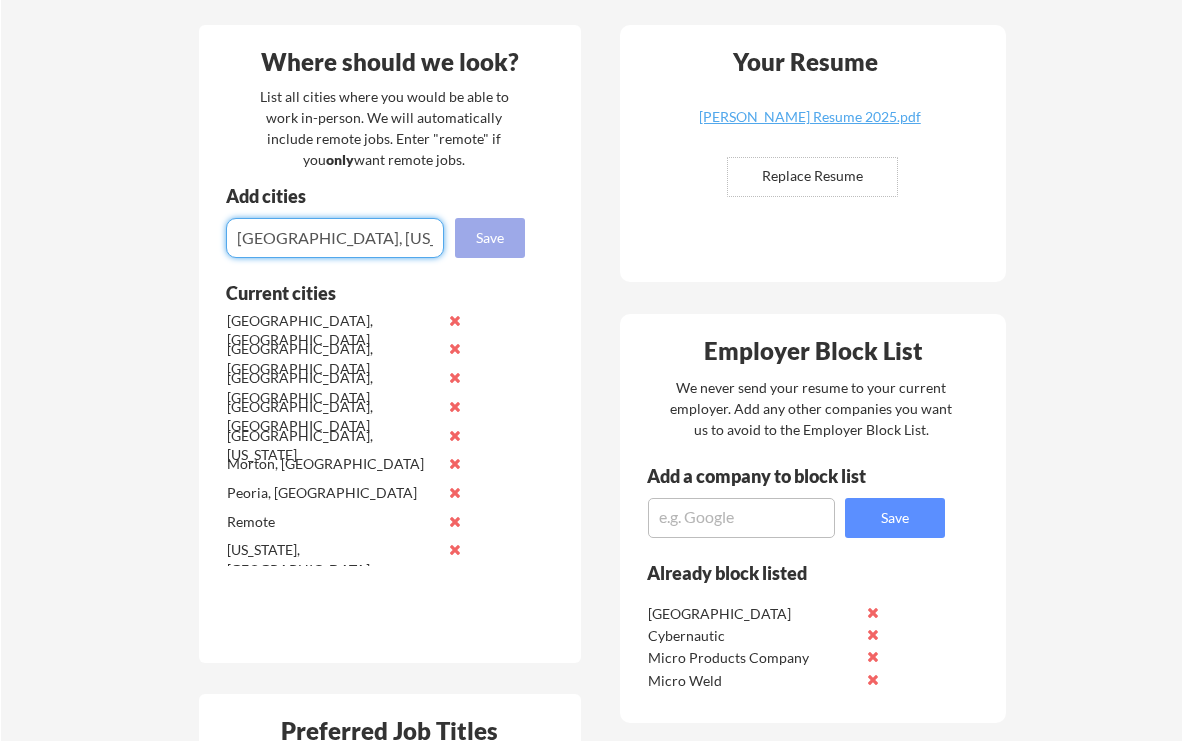 type on "Fayetteville, Georgia" 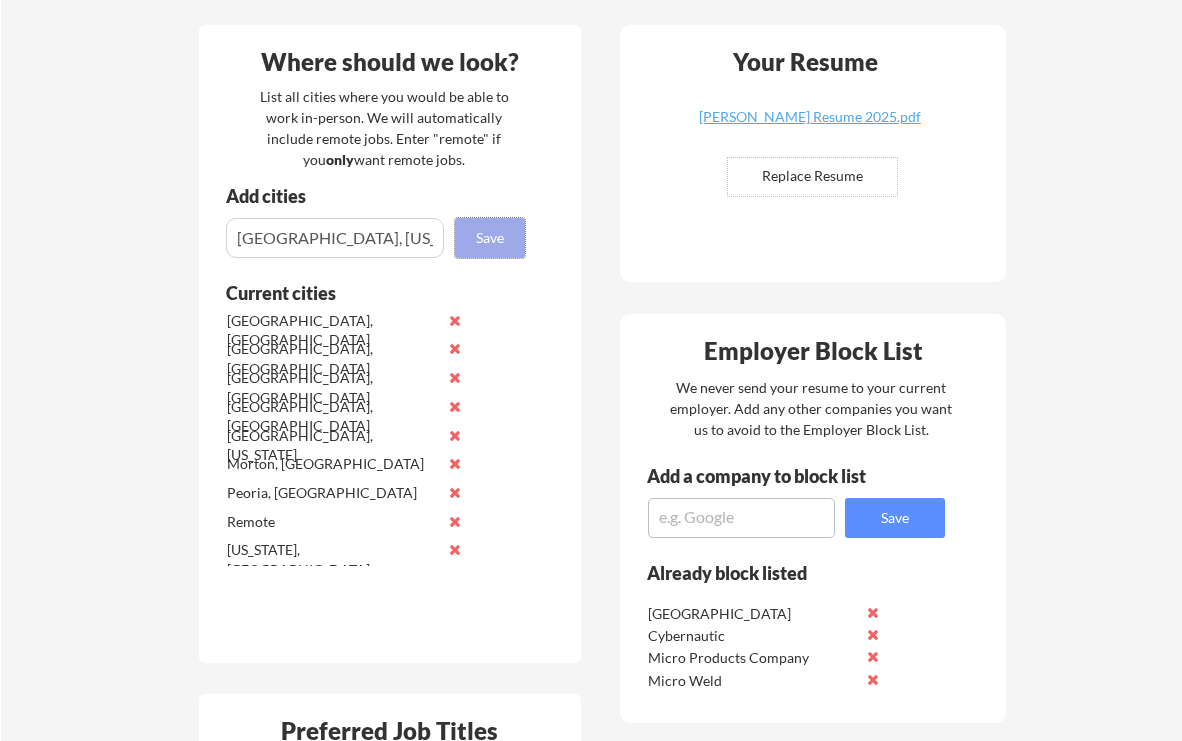 click on "Save" at bounding box center [490, 238] 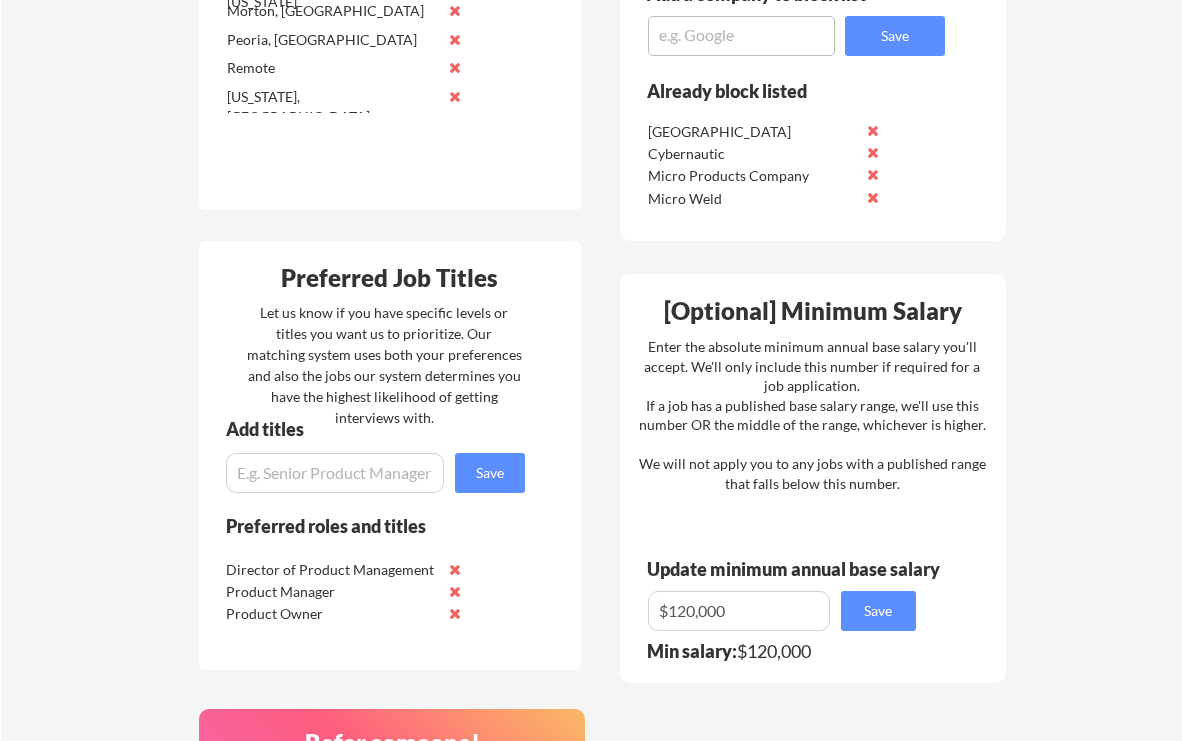 scroll, scrollTop: 977, scrollLeft: 0, axis: vertical 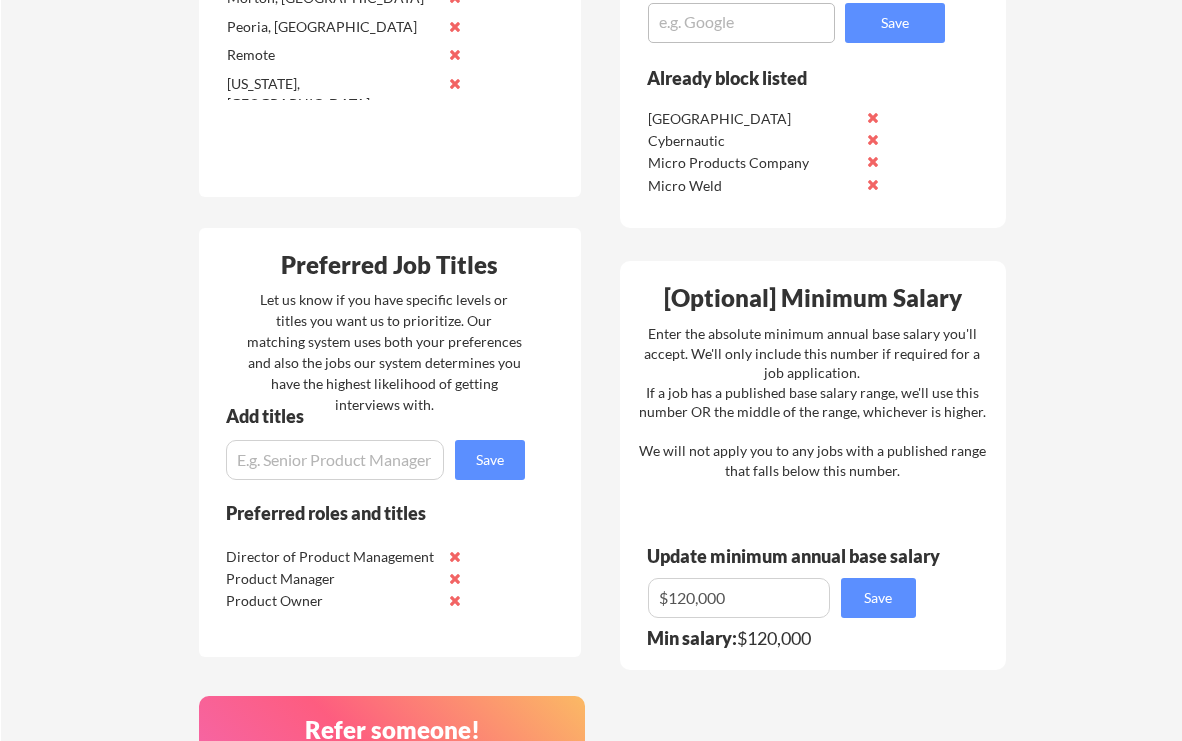 click at bounding box center (335, 460) 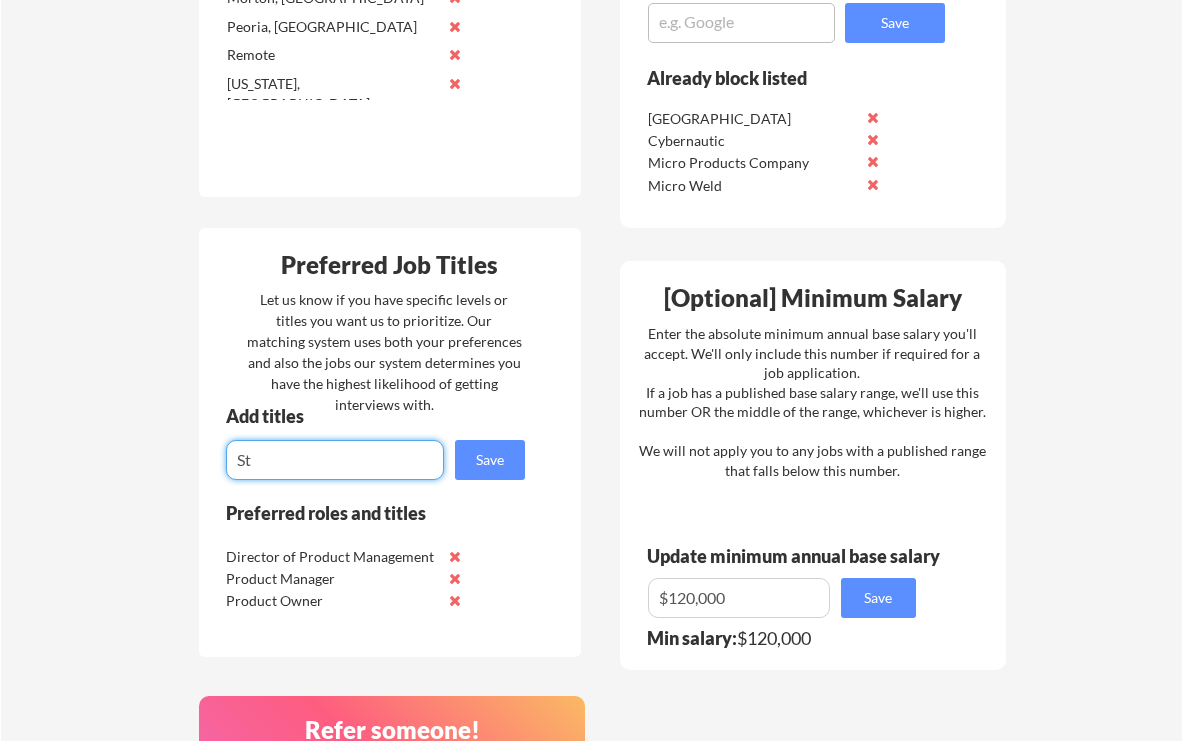 type on "S" 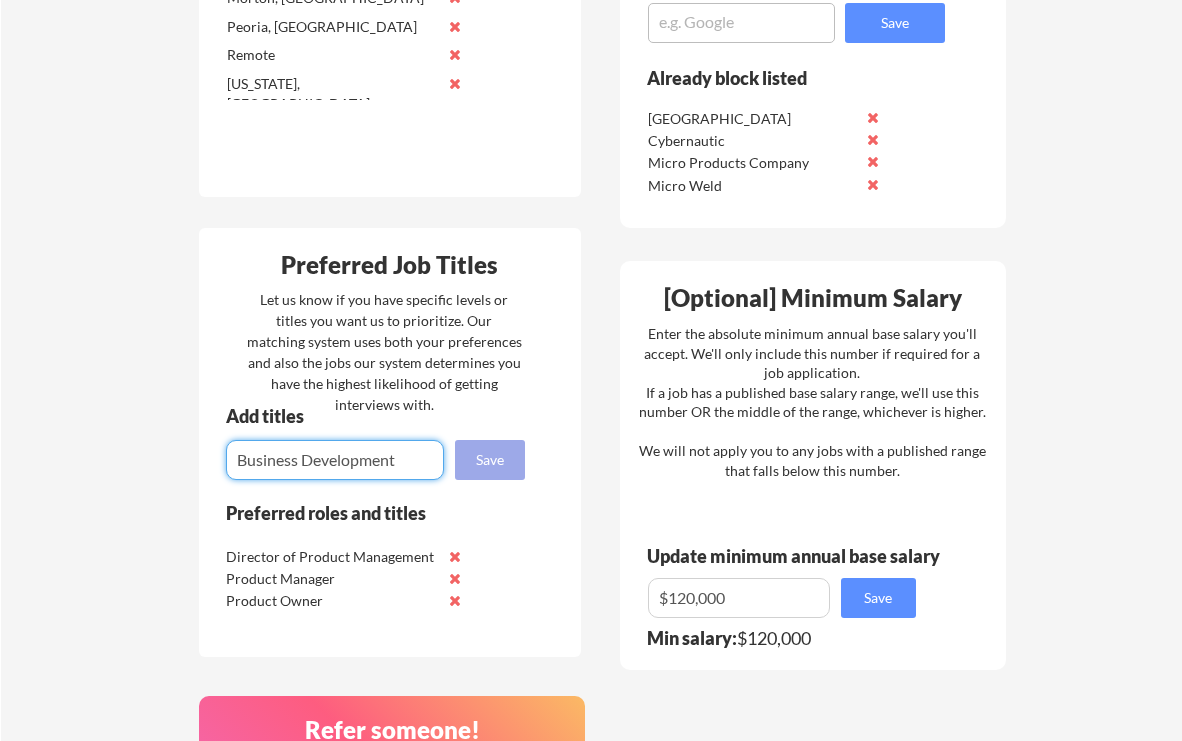 type on "Business Development" 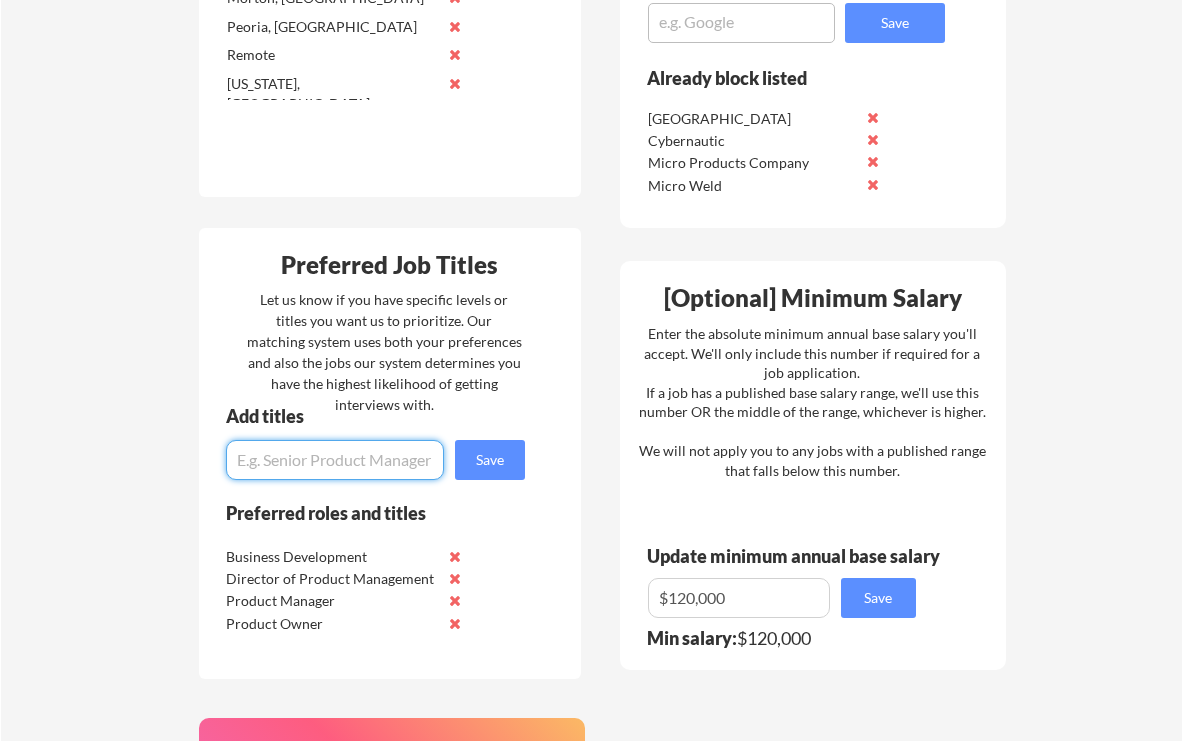 click at bounding box center (335, 460) 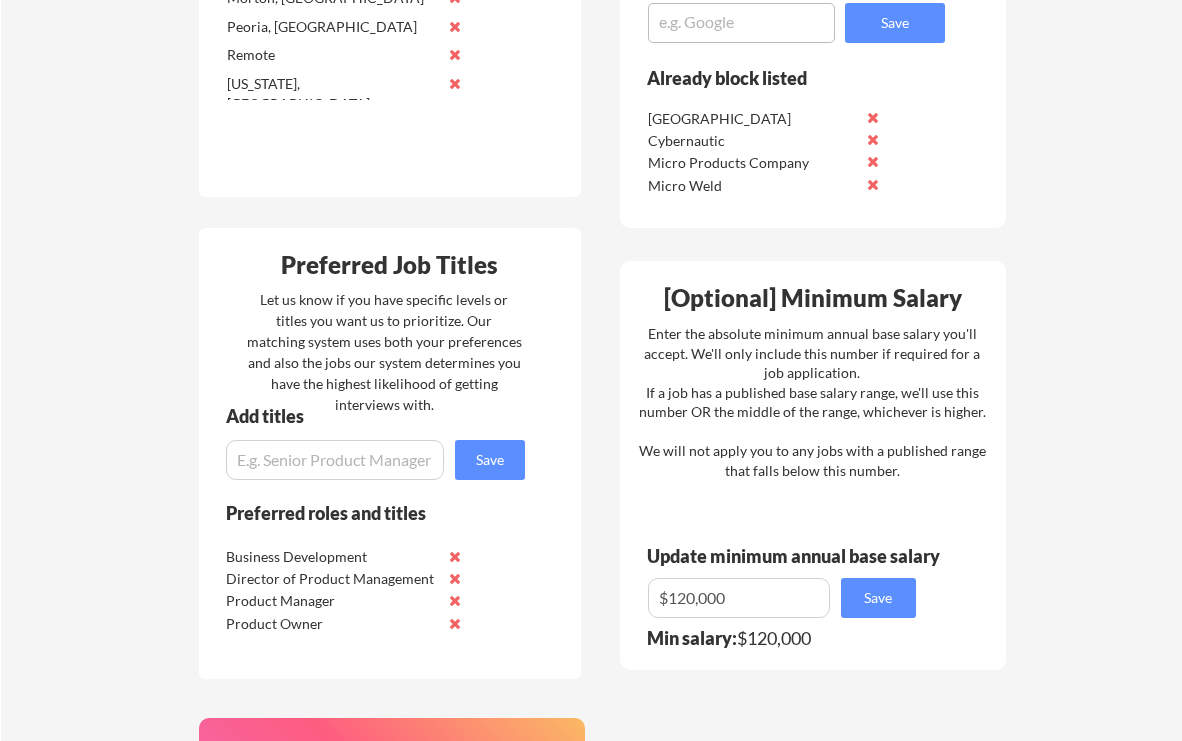 click at bounding box center [335, 460] 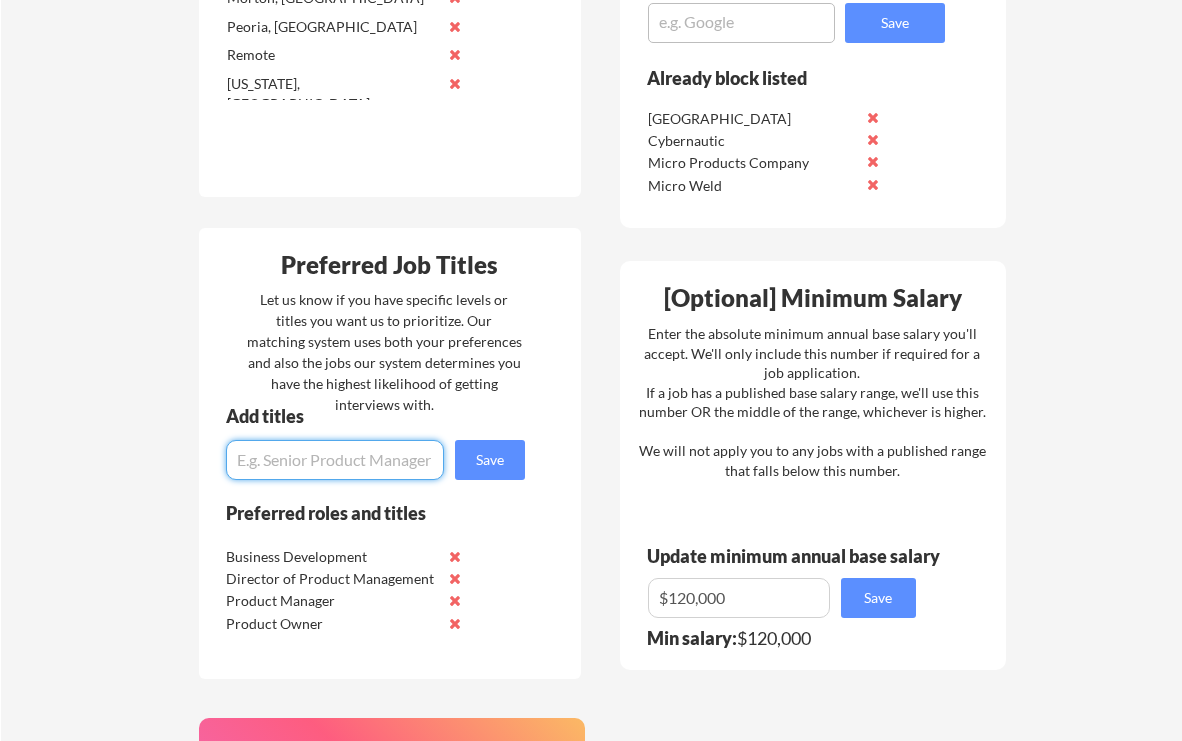 paste on "Head of Product" 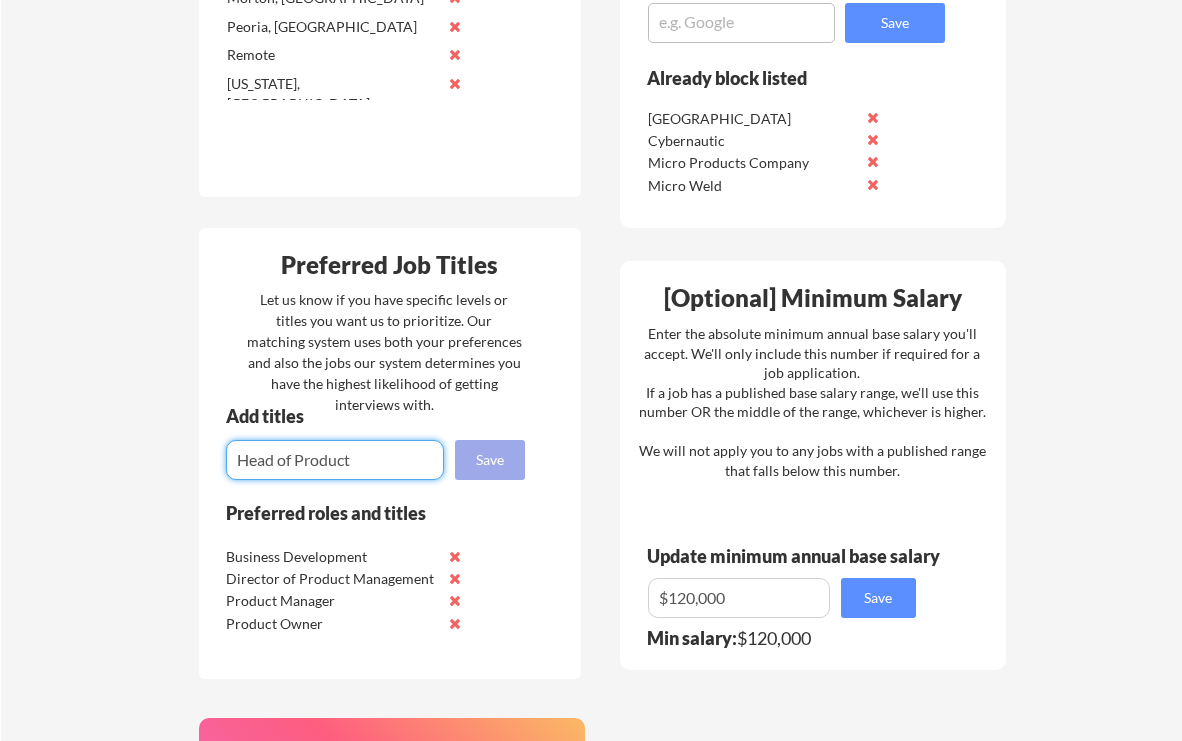 type on "Head of Product" 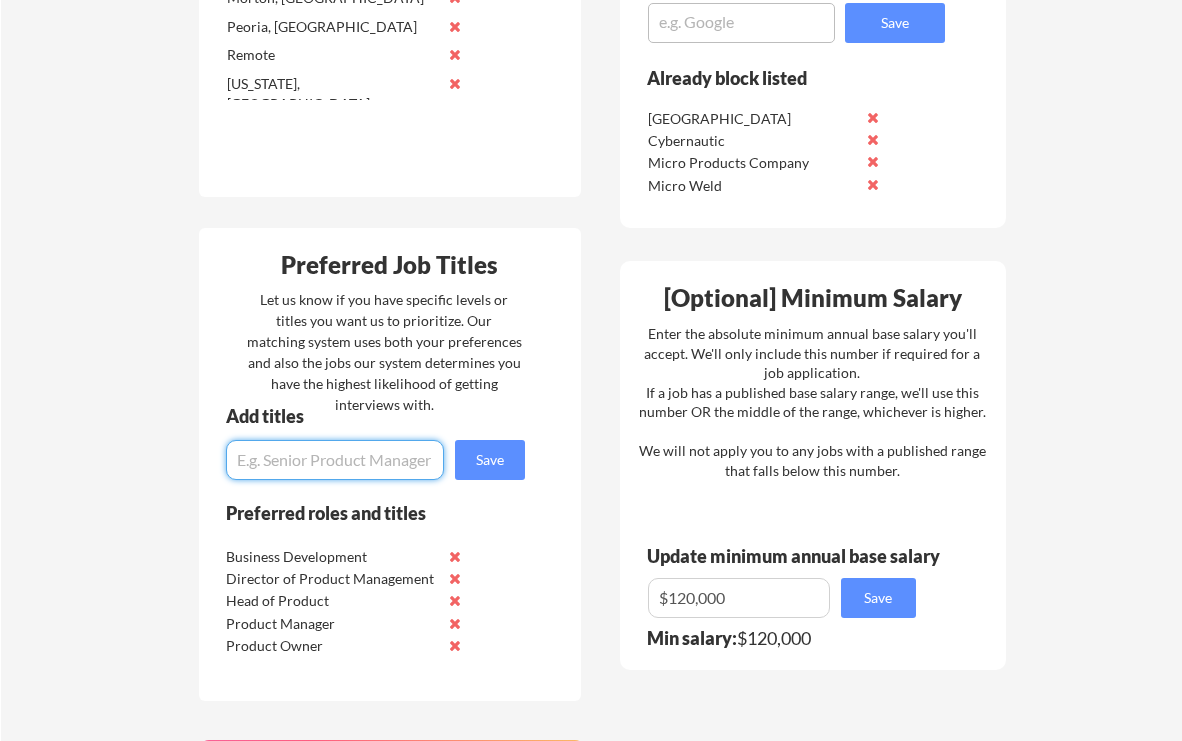 click at bounding box center [335, 460] 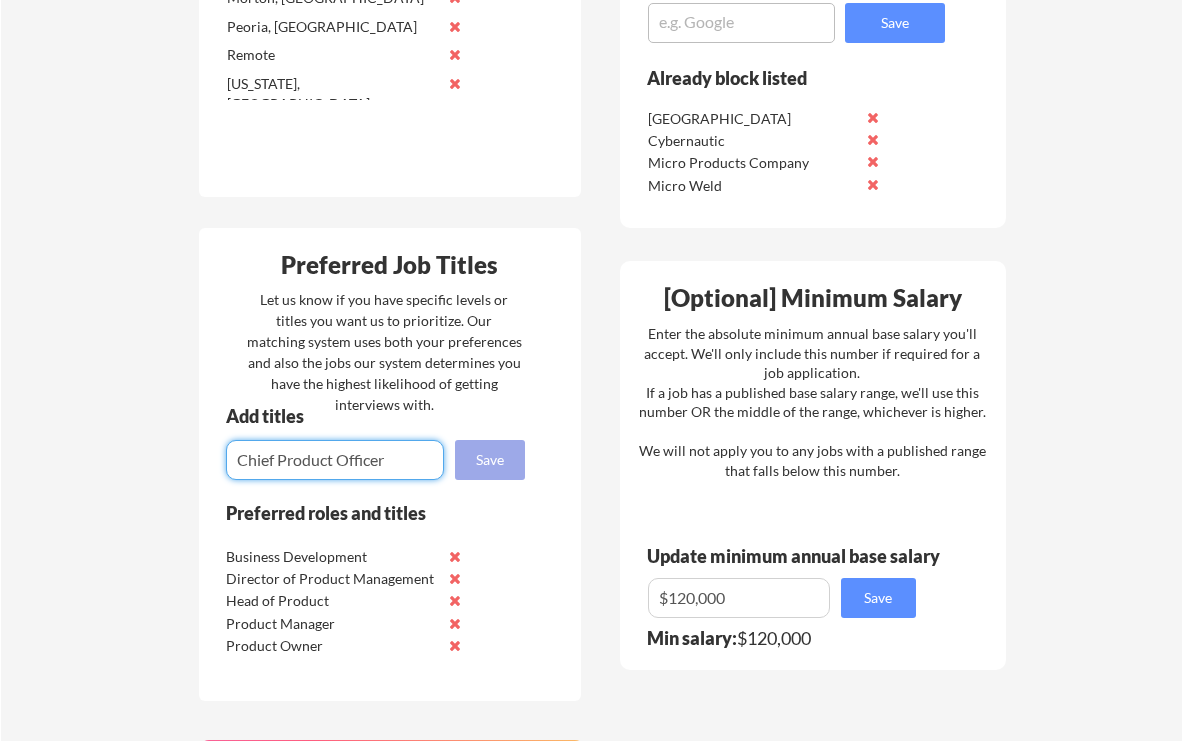type on "Chief Product Officer" 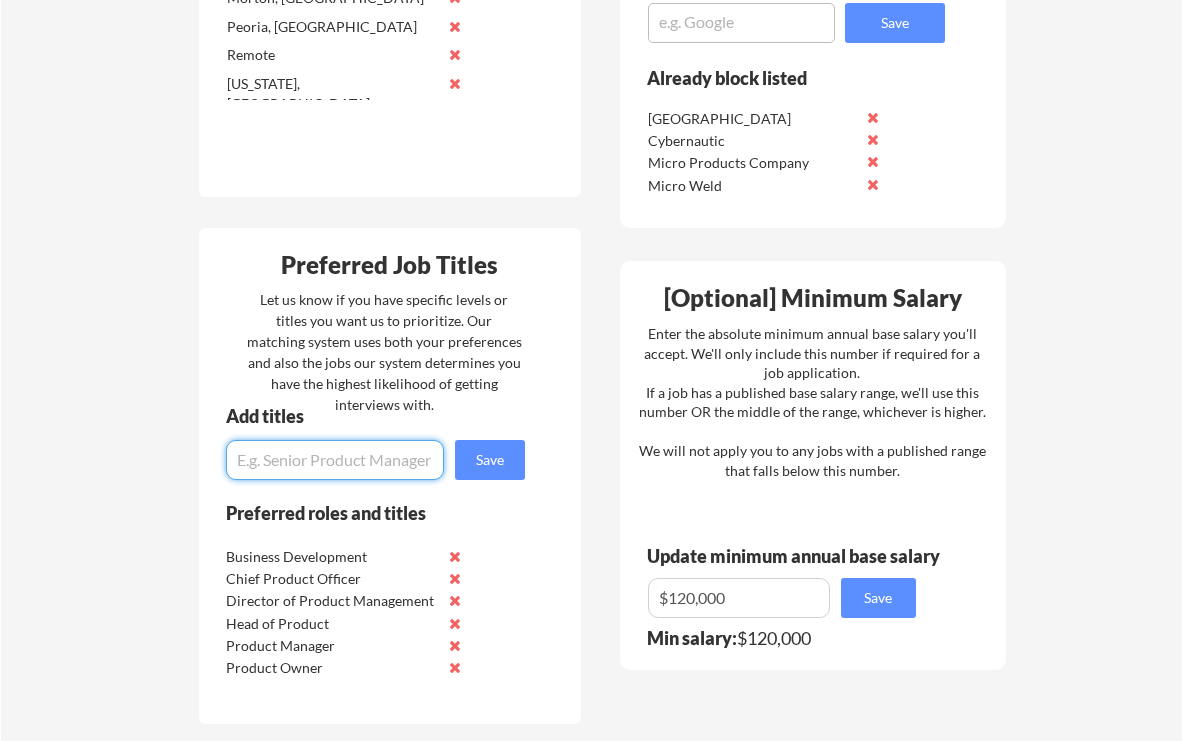 paste on "Chief Growth Officer" 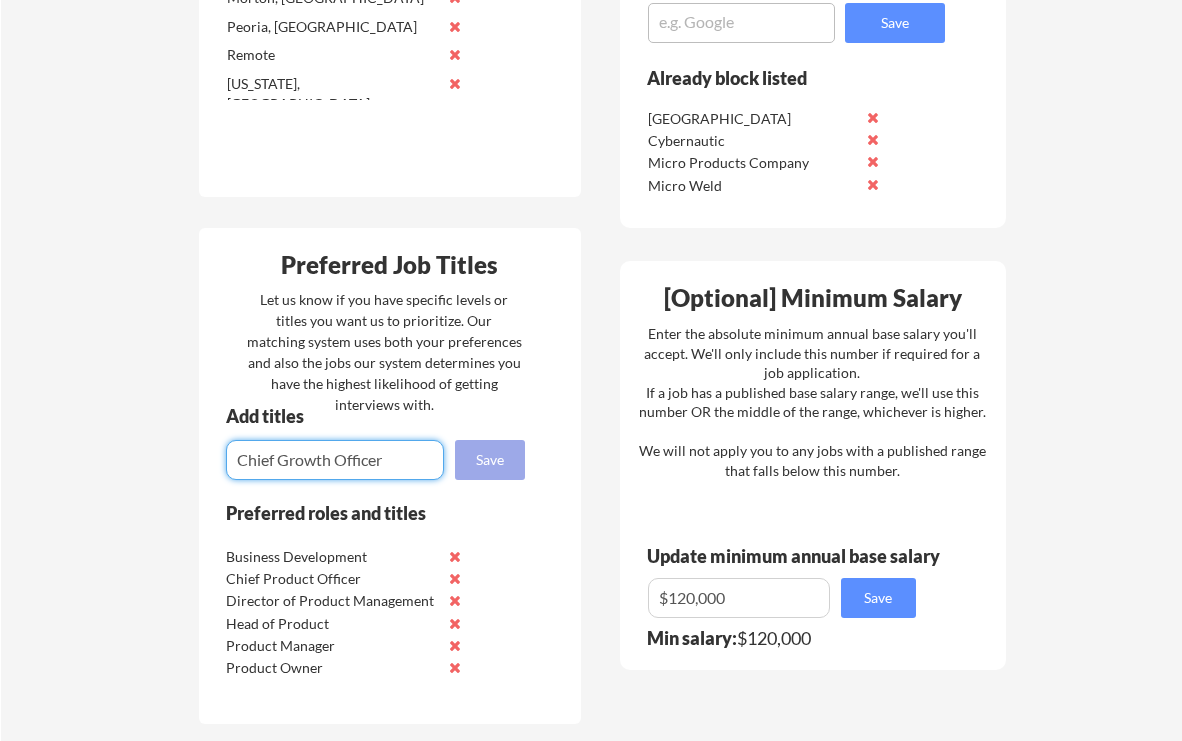 type on "Chief Growth Officer" 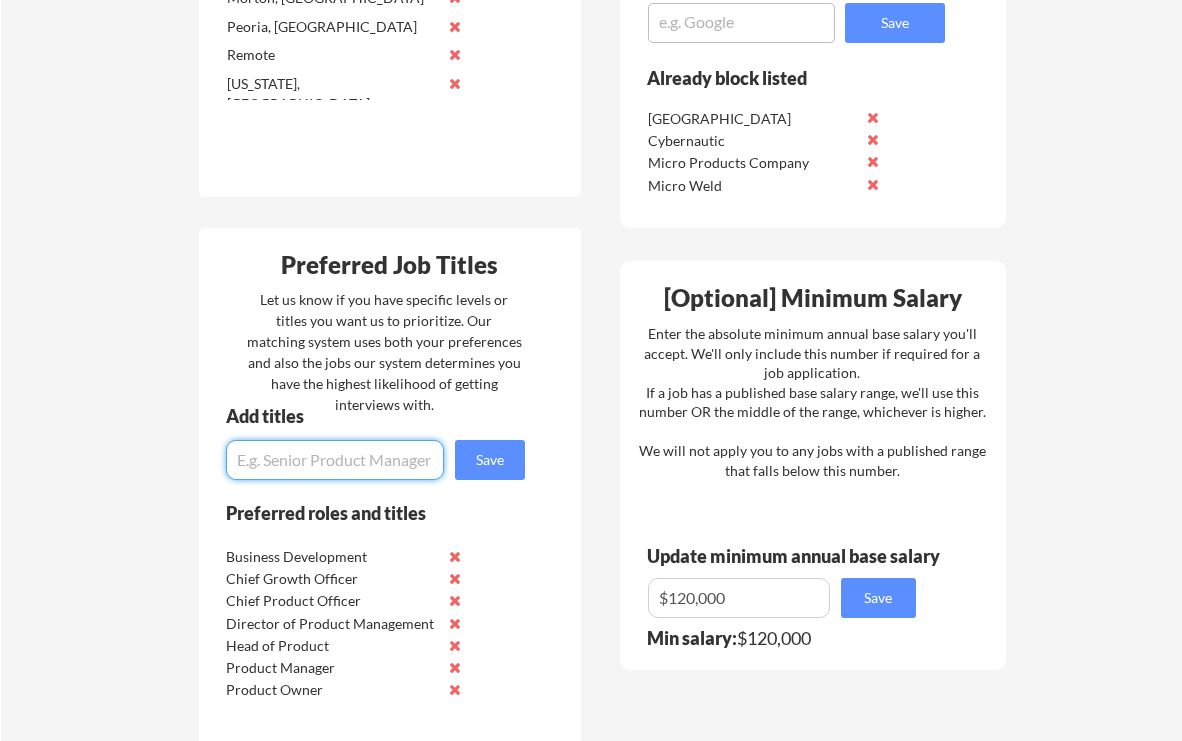 paste on "Director of Growth" 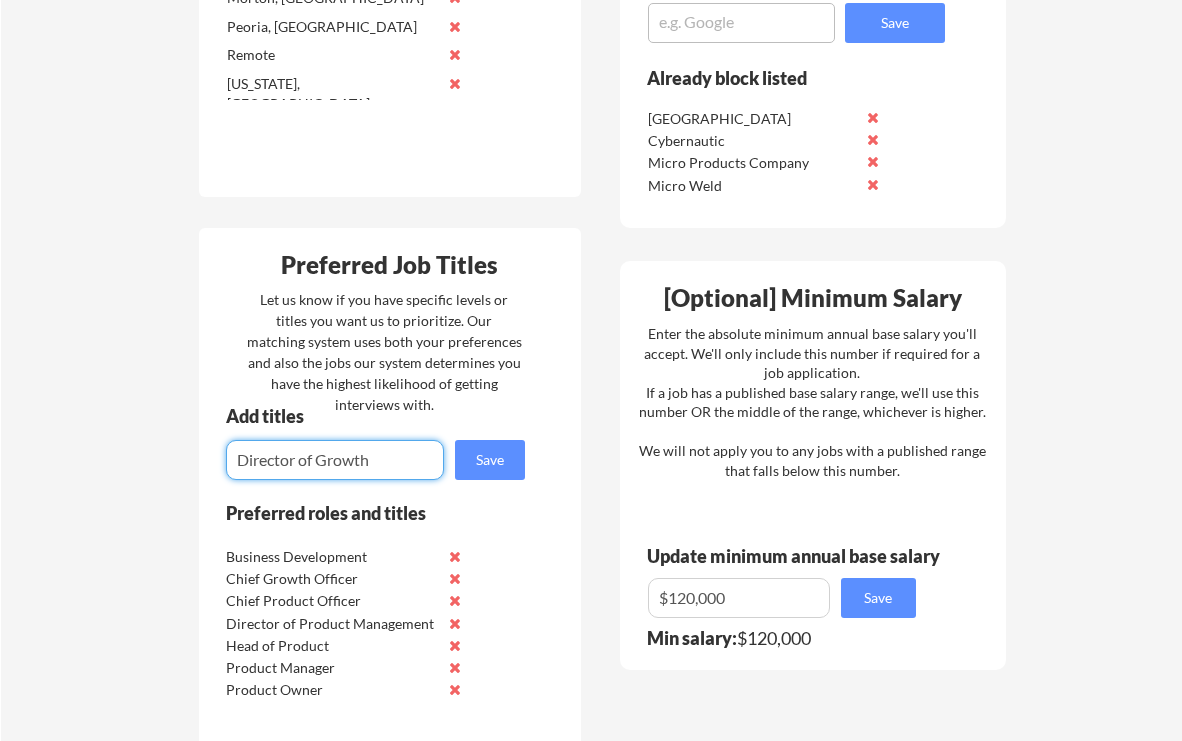type on "Director of Growth" 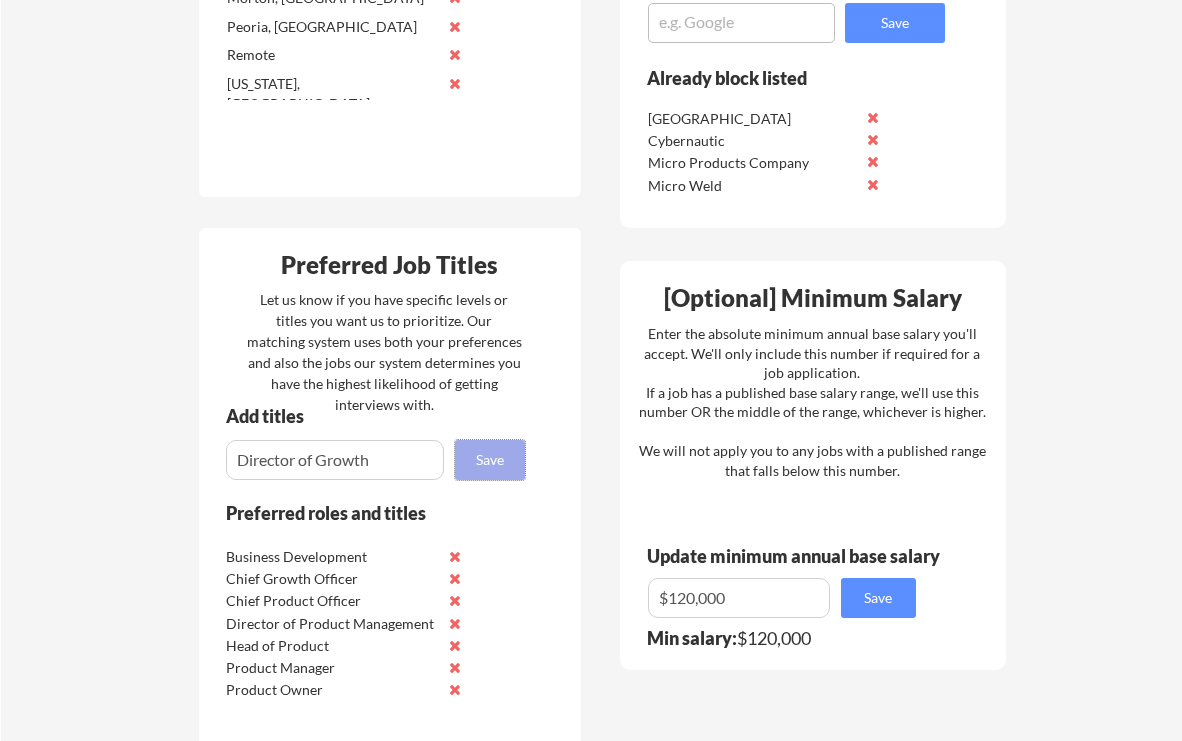 click on "Save" at bounding box center [490, 460] 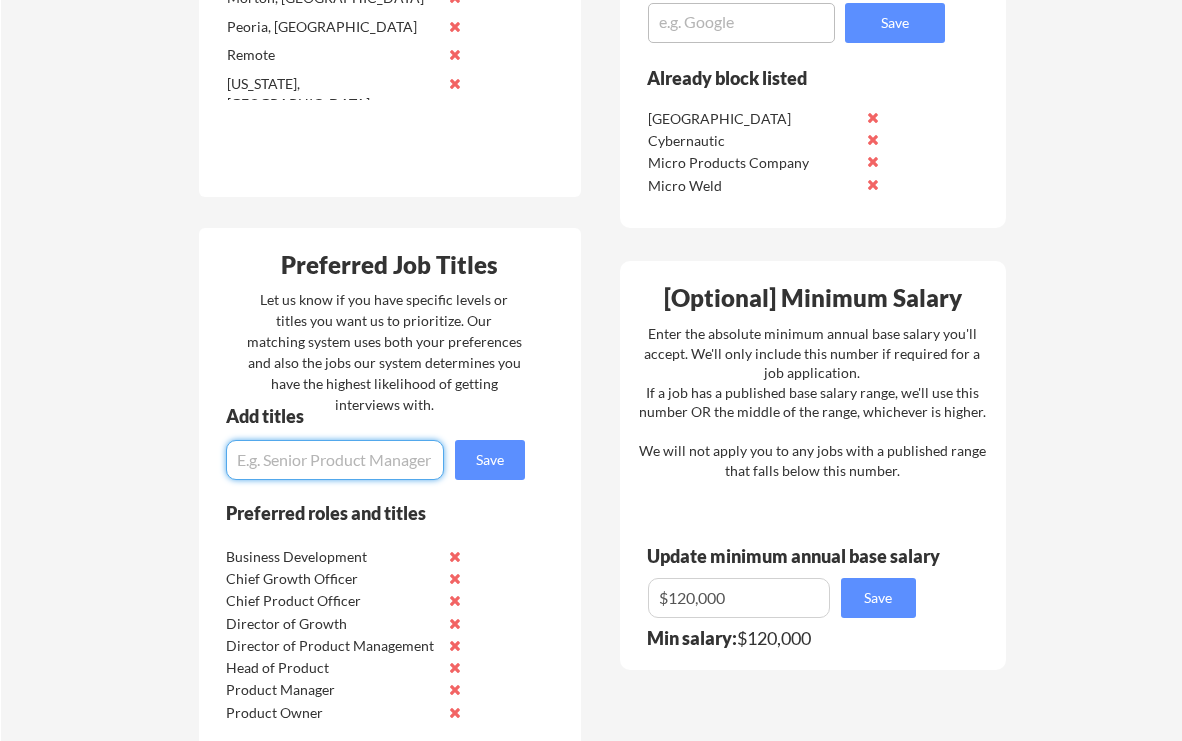 paste on "Digital Transformation Consultant" 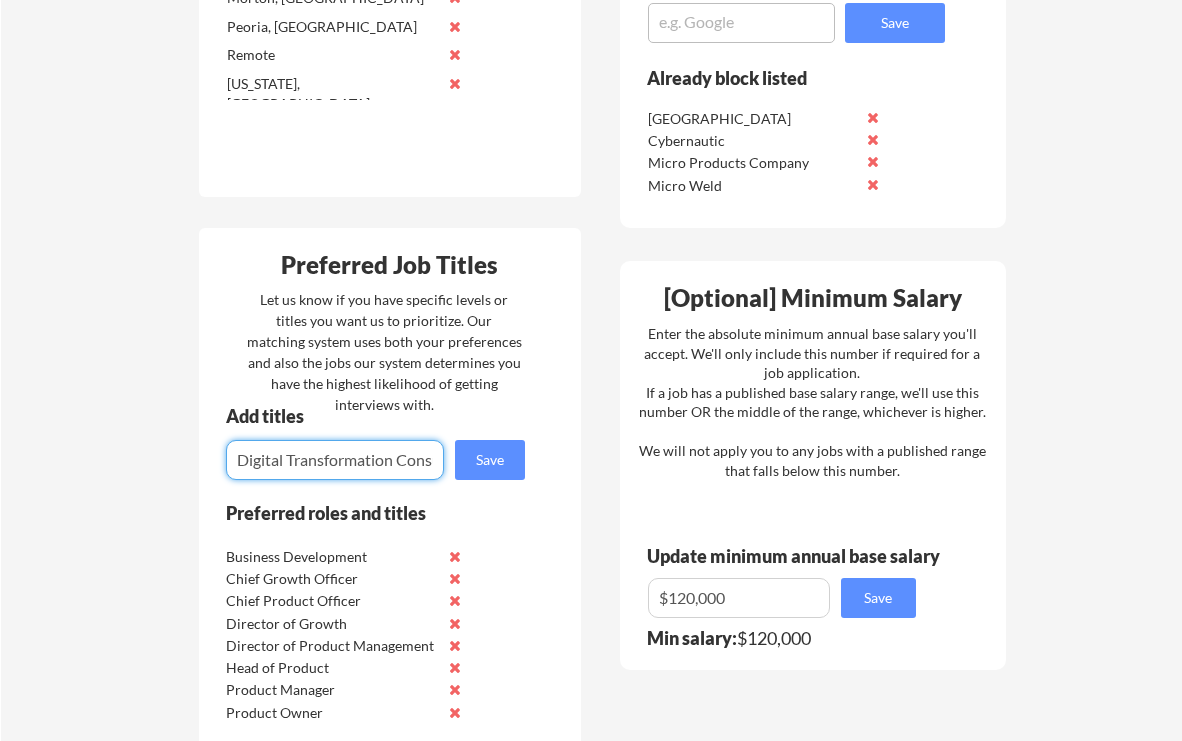 scroll, scrollTop: 0, scrollLeft: 42, axis: horizontal 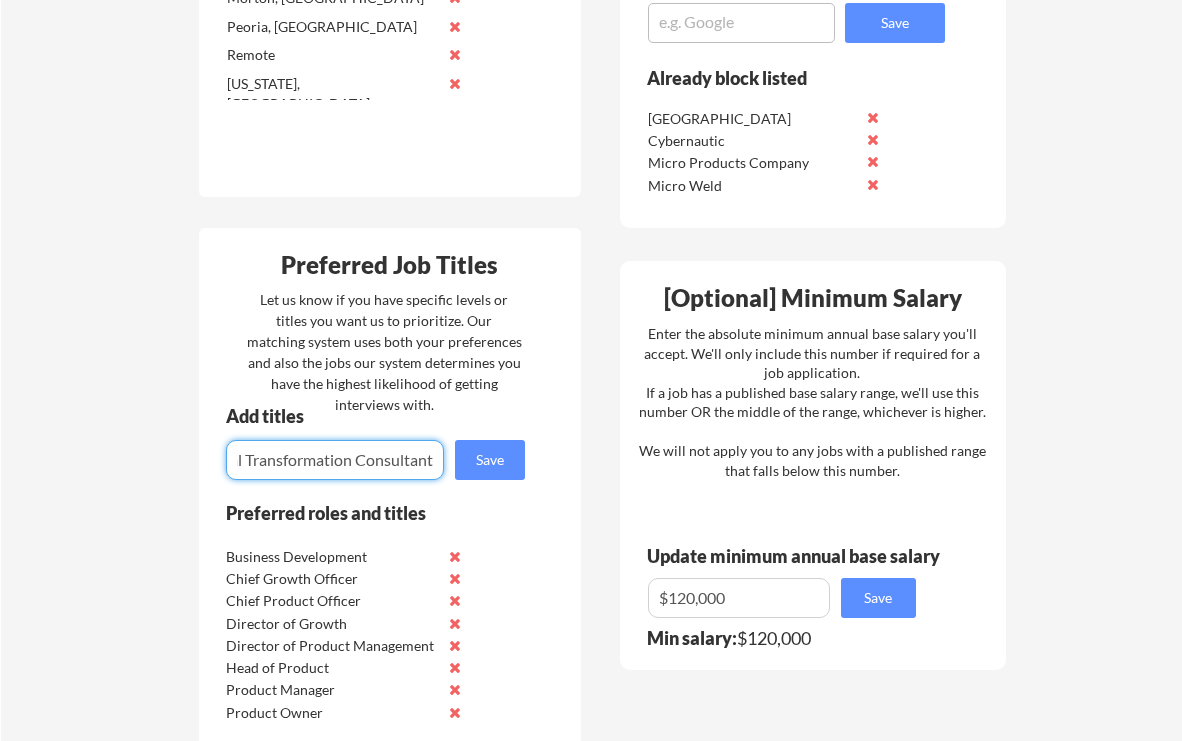 drag, startPoint x: 390, startPoint y: 458, endPoint x: 452, endPoint y: 456, distance: 62.03225 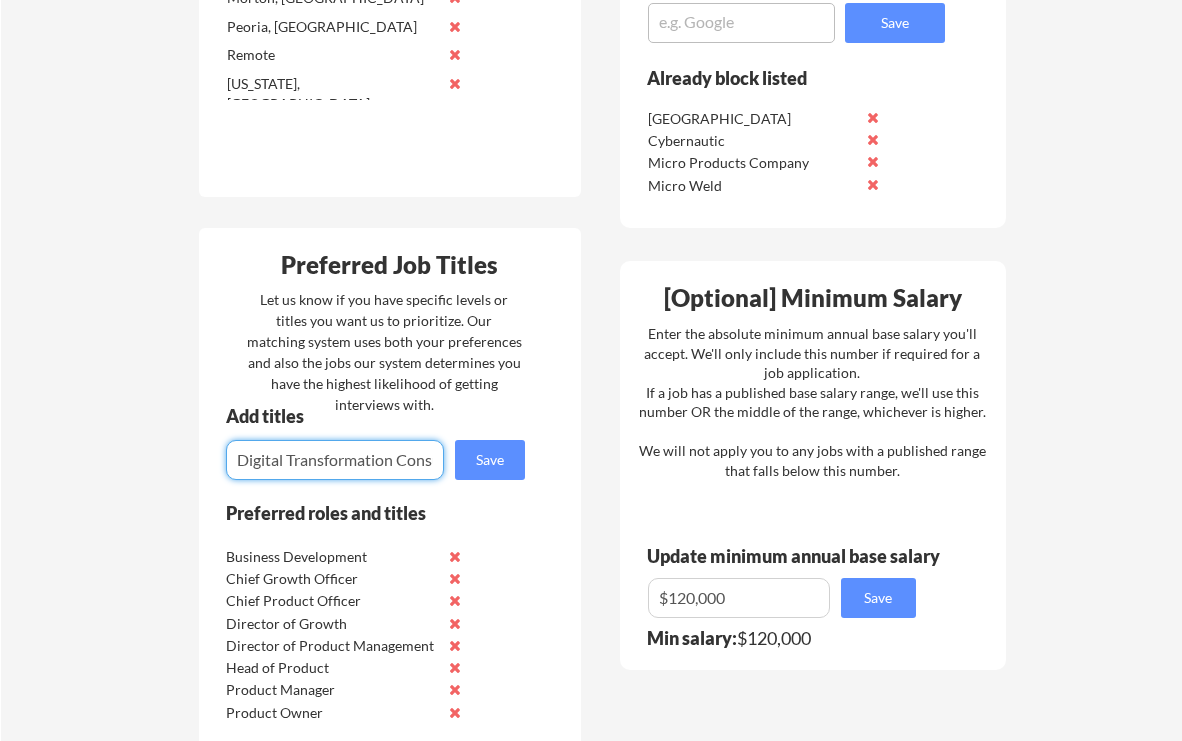 click on "Save" at bounding box center [490, 460] 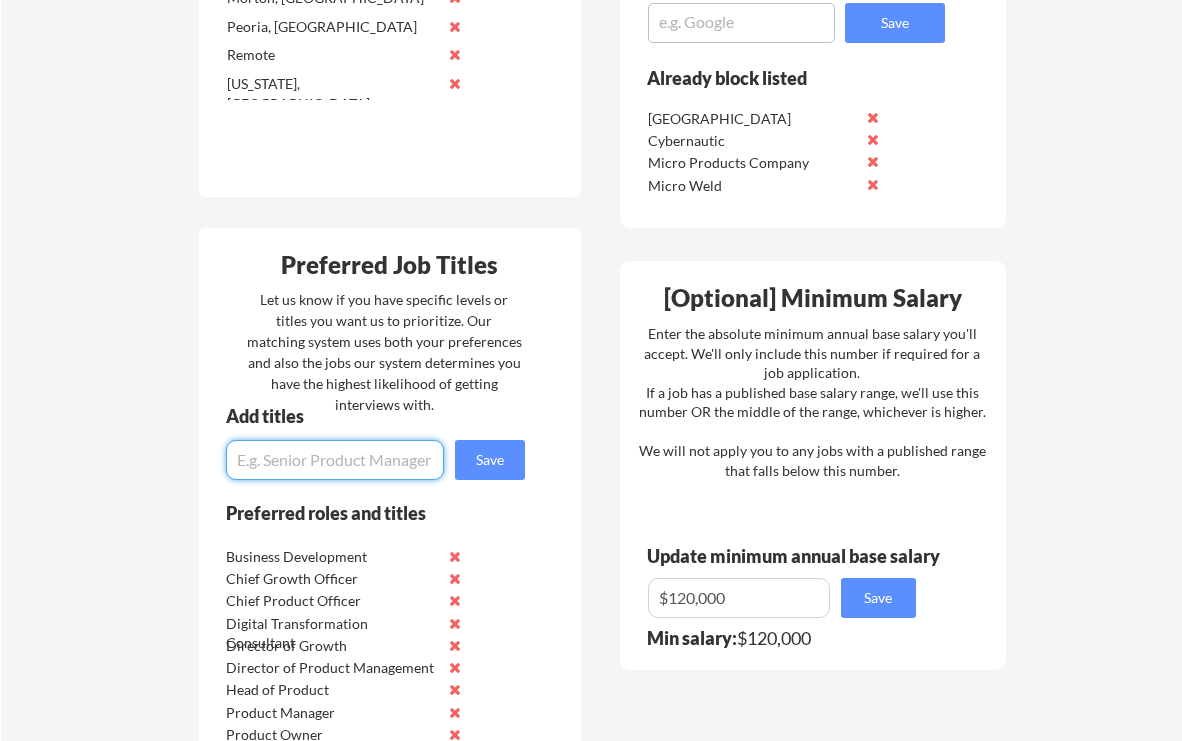 paste on "Customer Success" 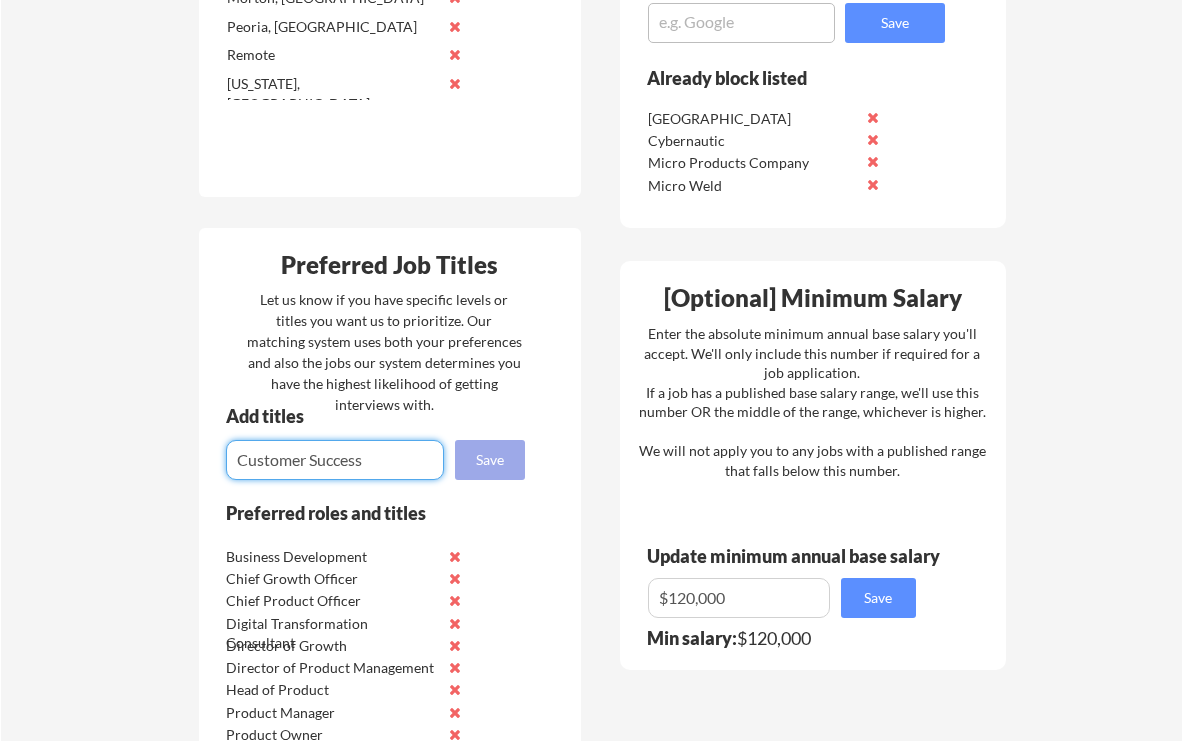 type on "Customer Success" 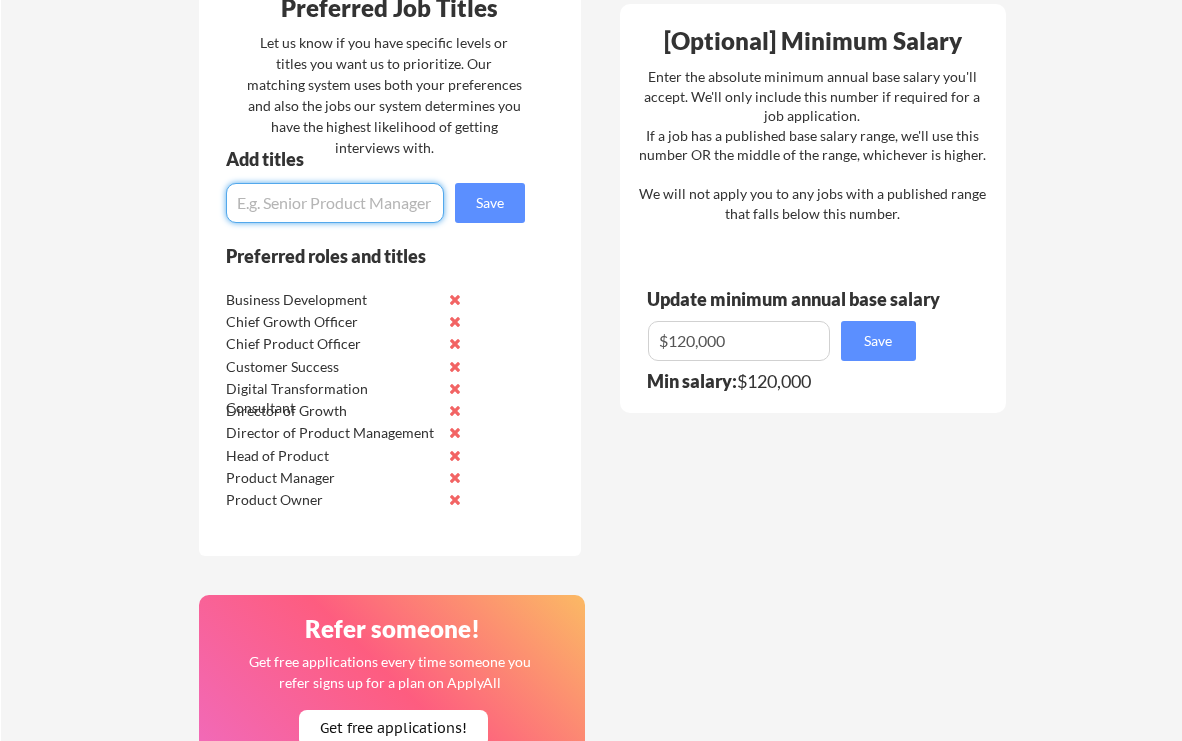 scroll, scrollTop: 1243, scrollLeft: 0, axis: vertical 